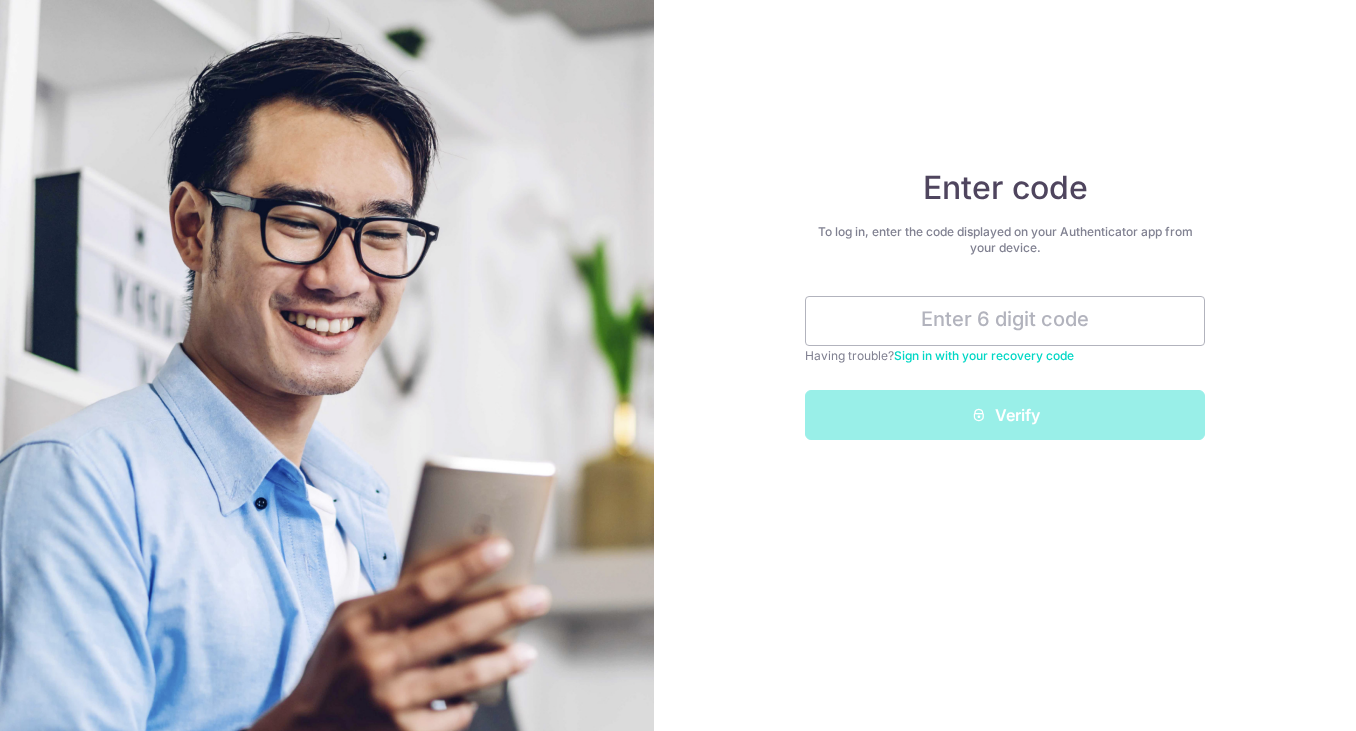 scroll, scrollTop: 0, scrollLeft: 0, axis: both 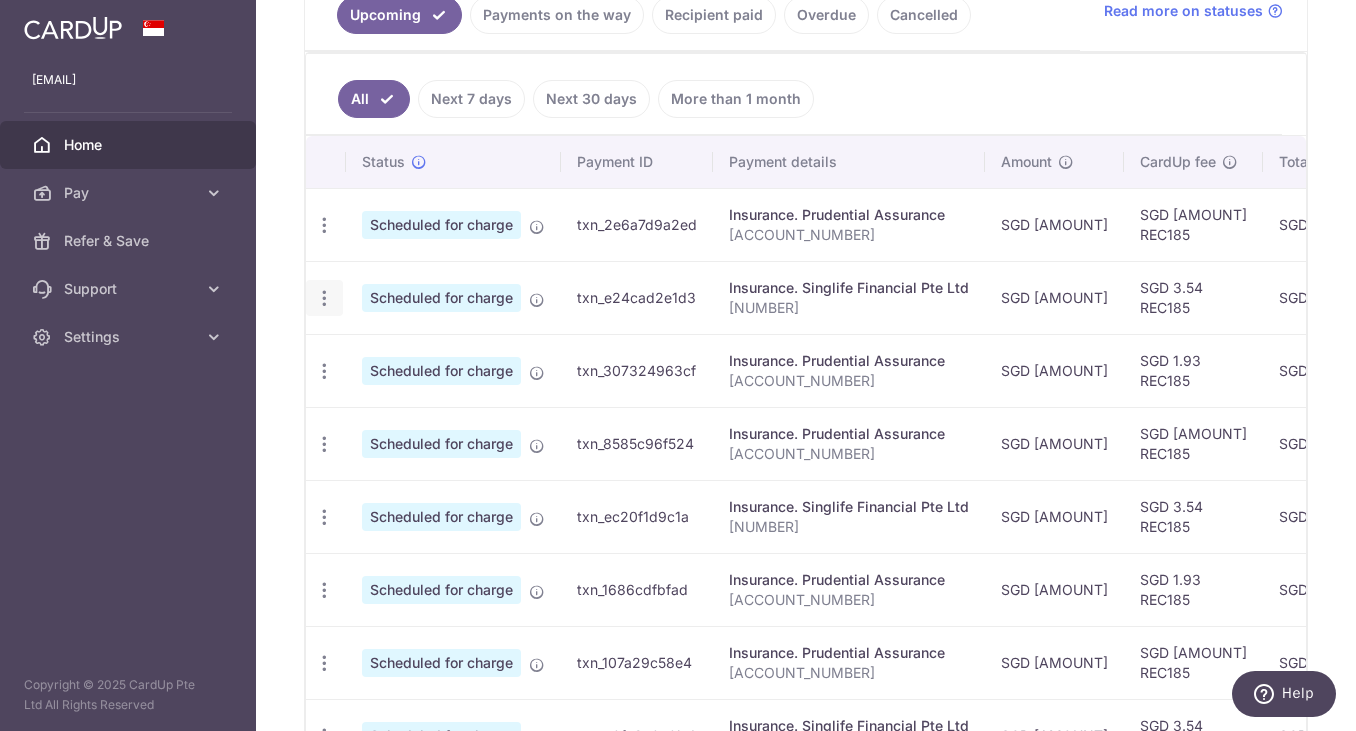 click at bounding box center (324, 225) 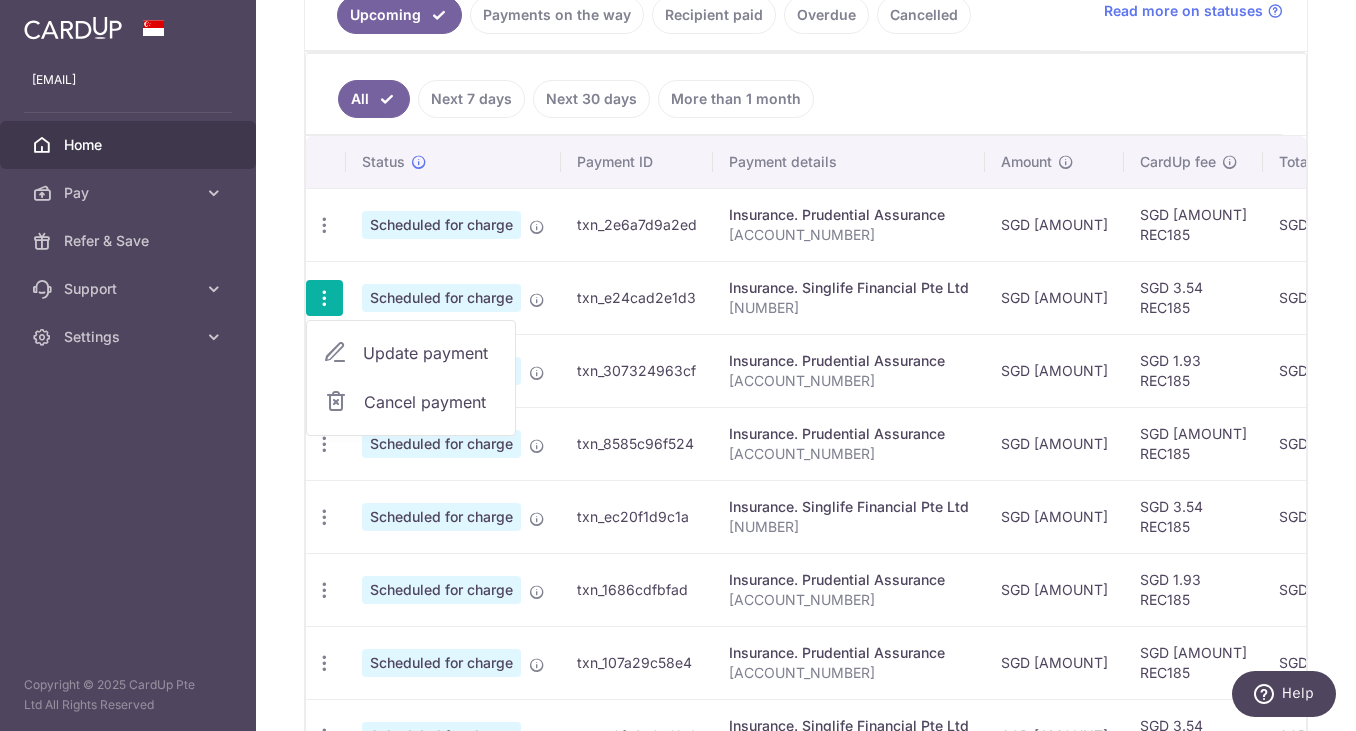 click on "Update payment" at bounding box center (431, 353) 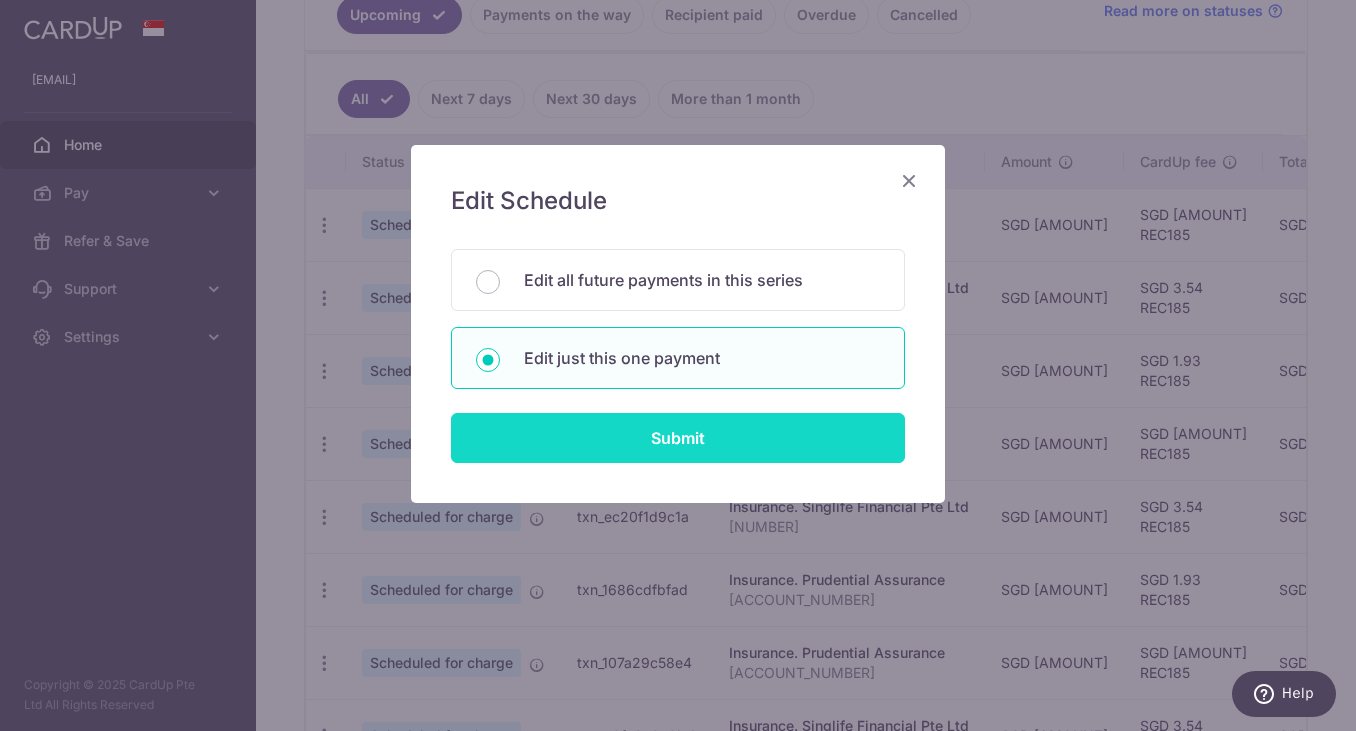 click on "Submit" at bounding box center [678, 438] 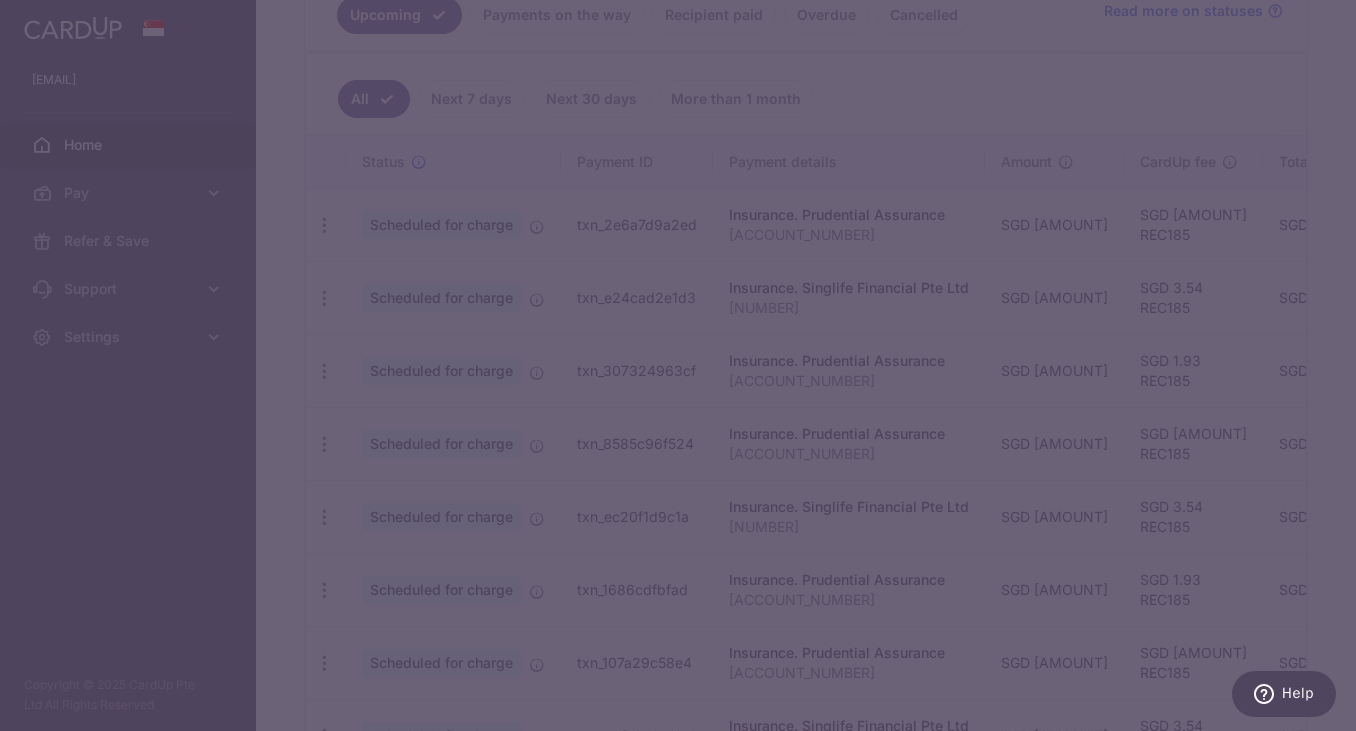 type on "REC185" 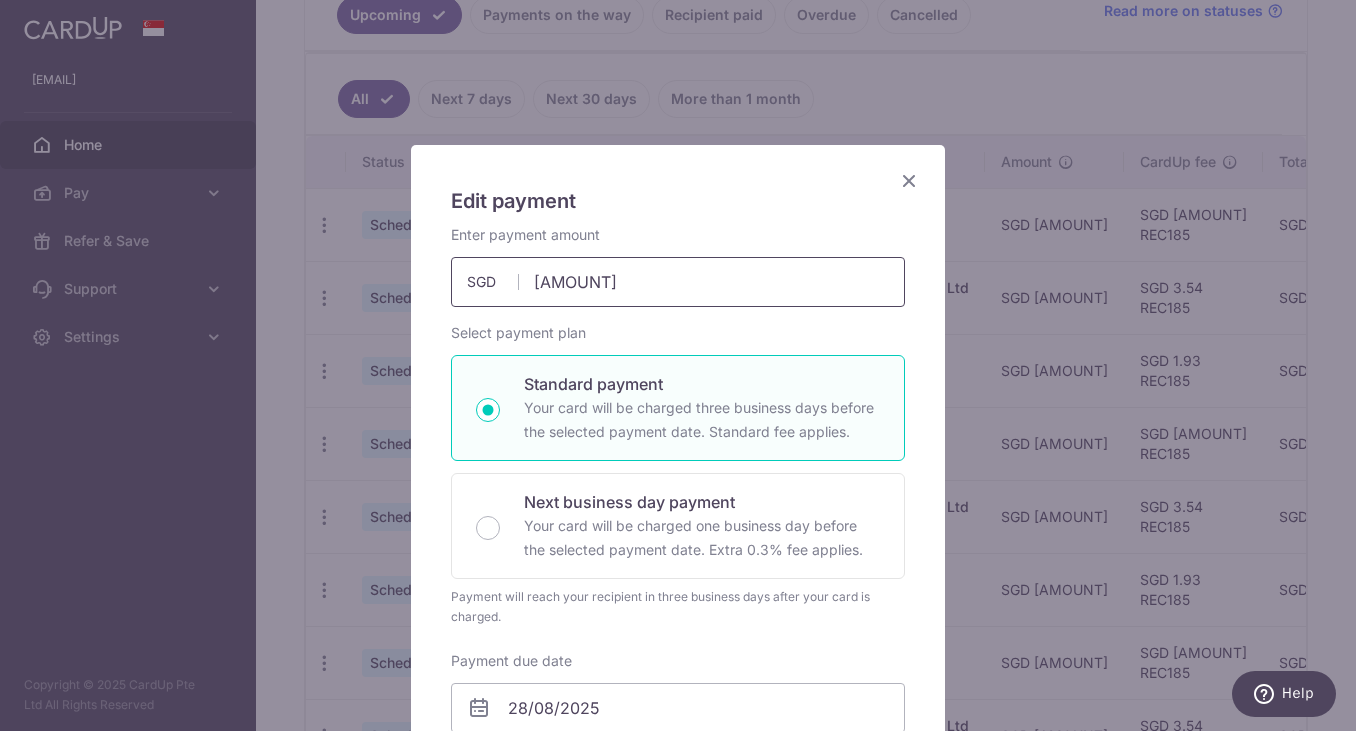 click on "191.59" at bounding box center (678, 282) 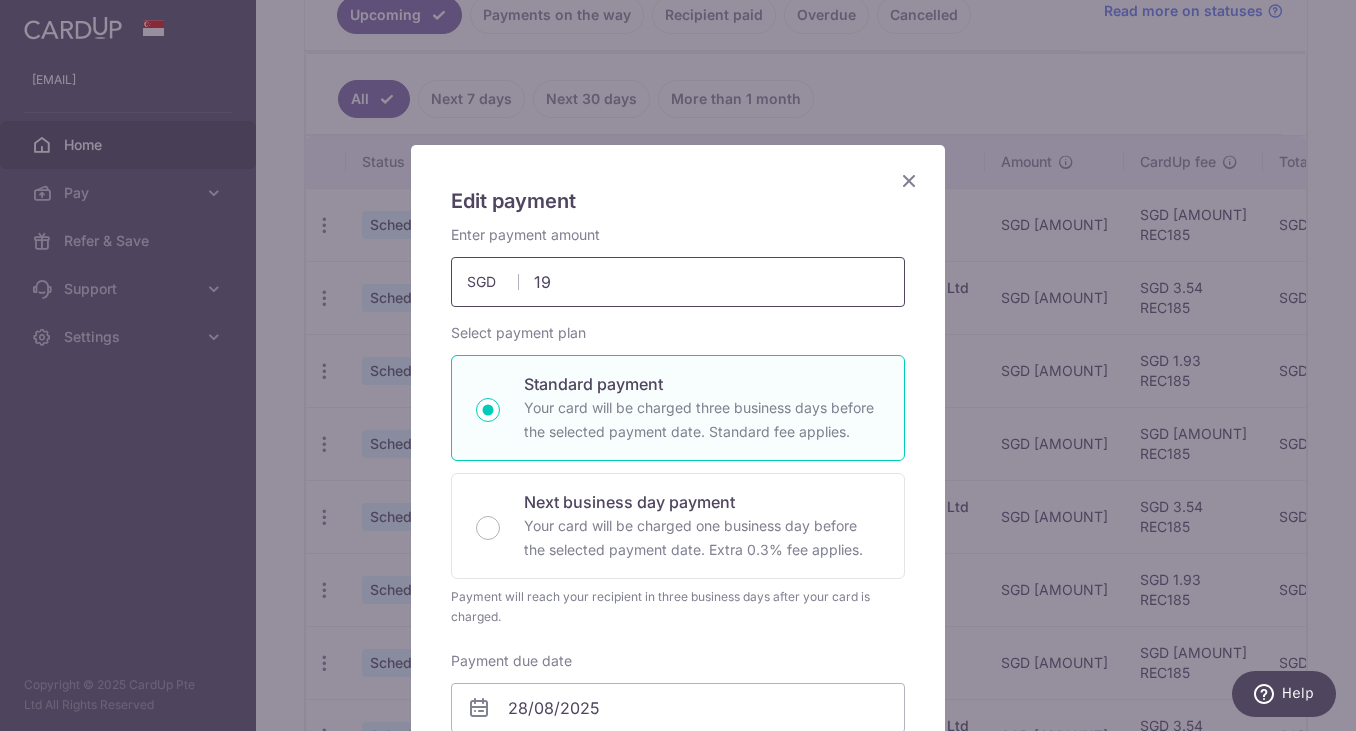 type on "1" 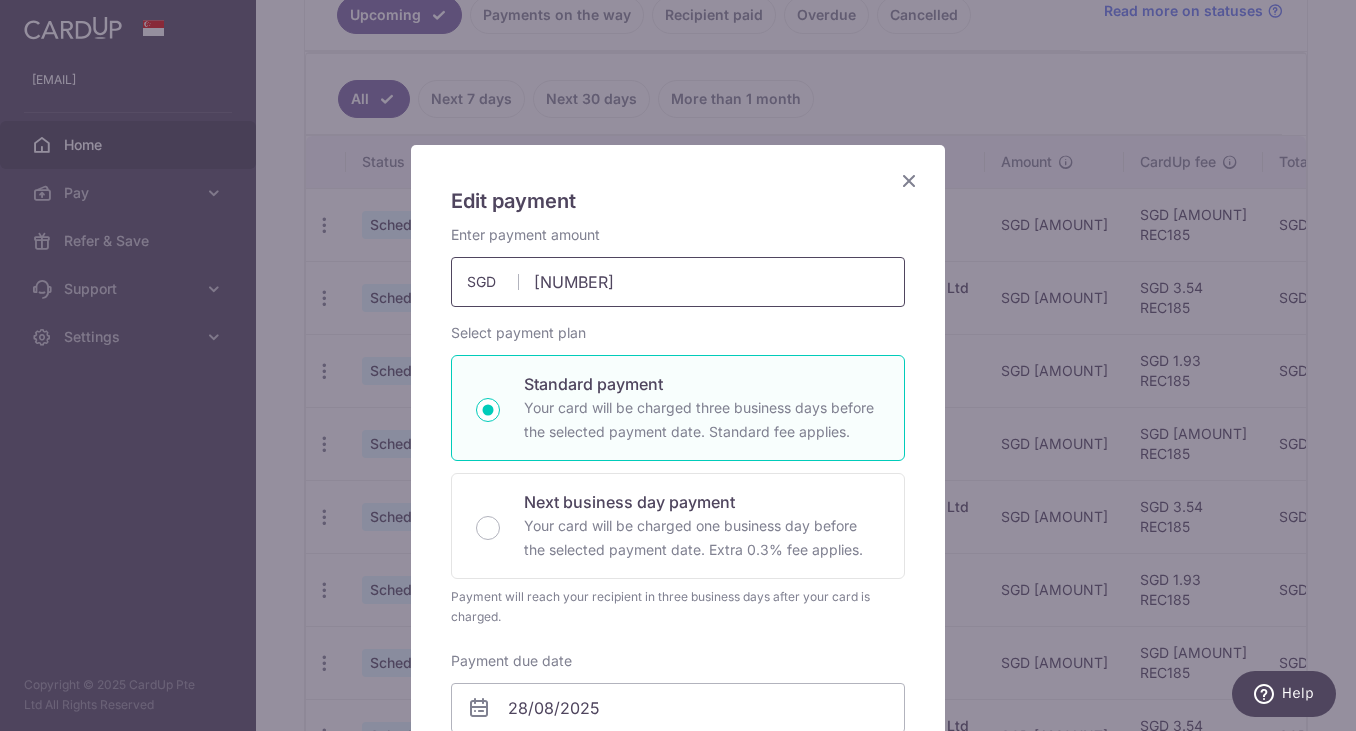 type on "86.32" 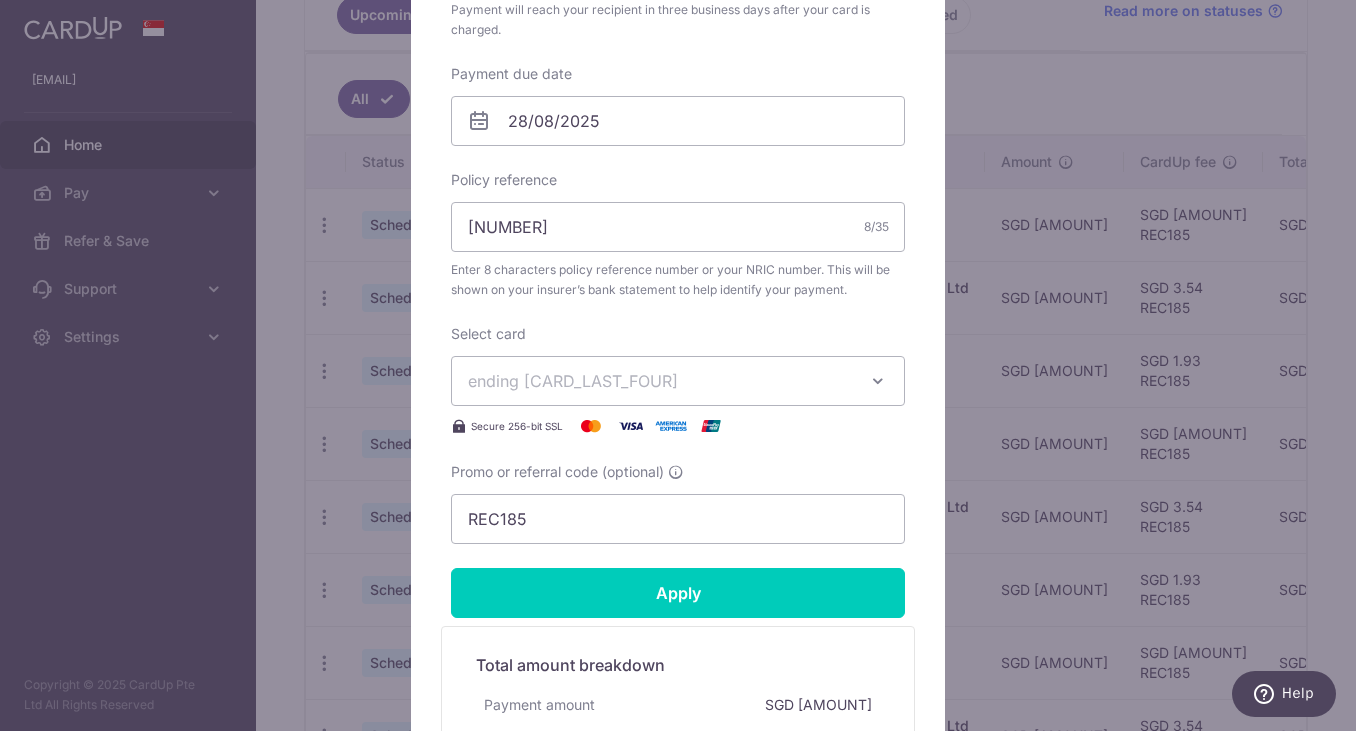 scroll, scrollTop: 479, scrollLeft: 0, axis: vertical 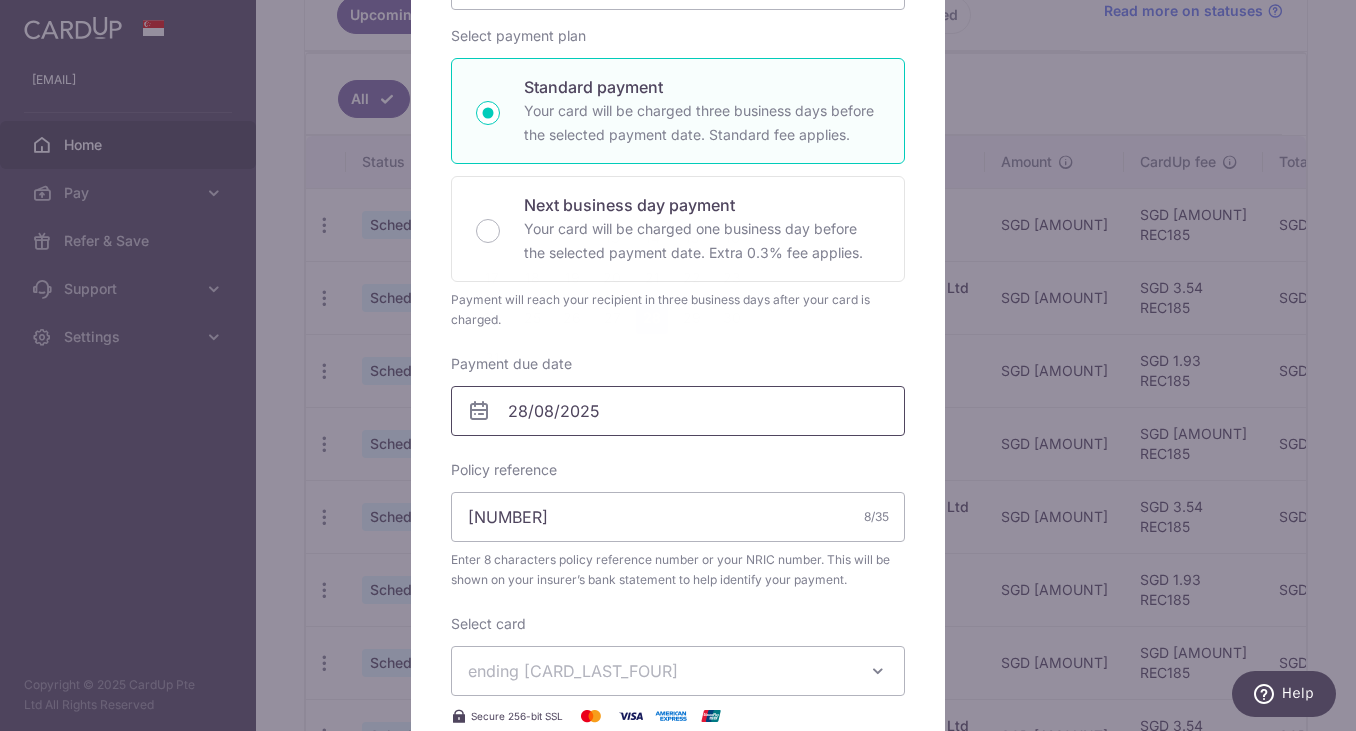 click on "28/08/2025" at bounding box center (678, 411) 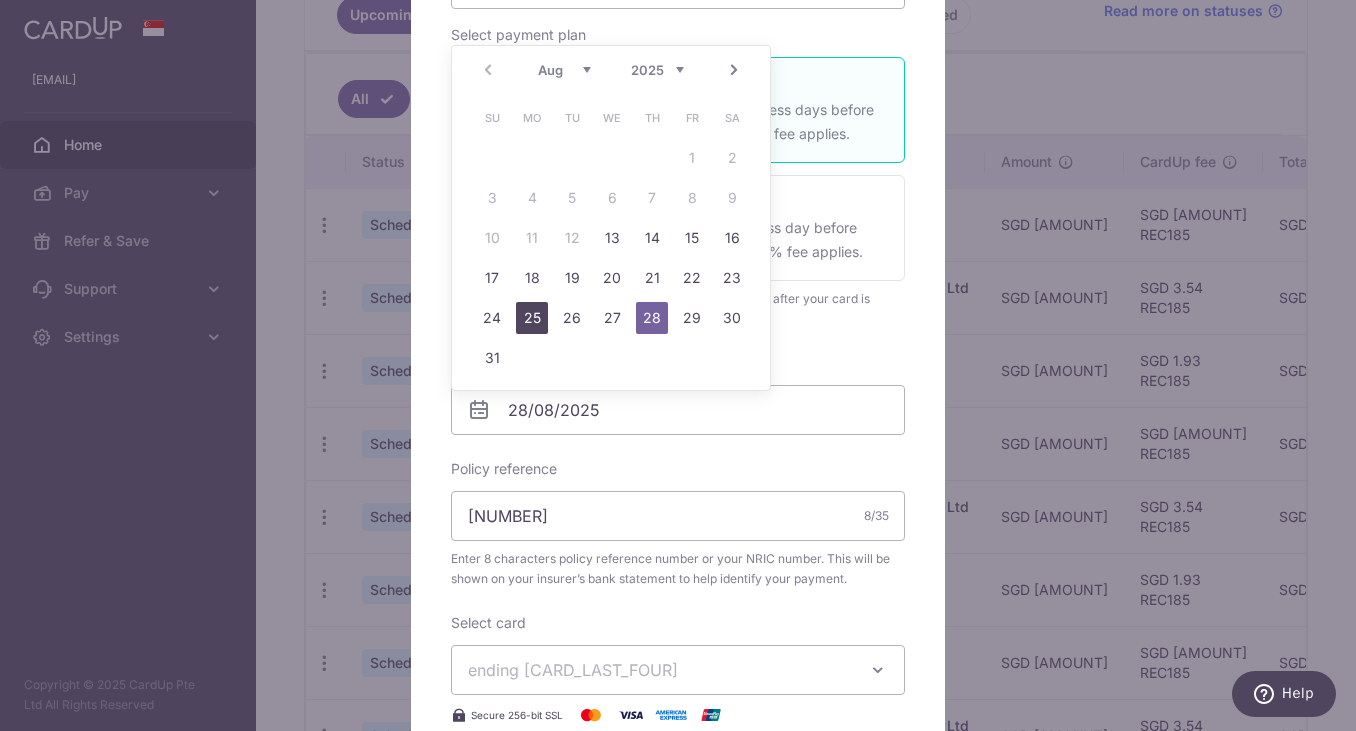 click on "25" at bounding box center (532, 318) 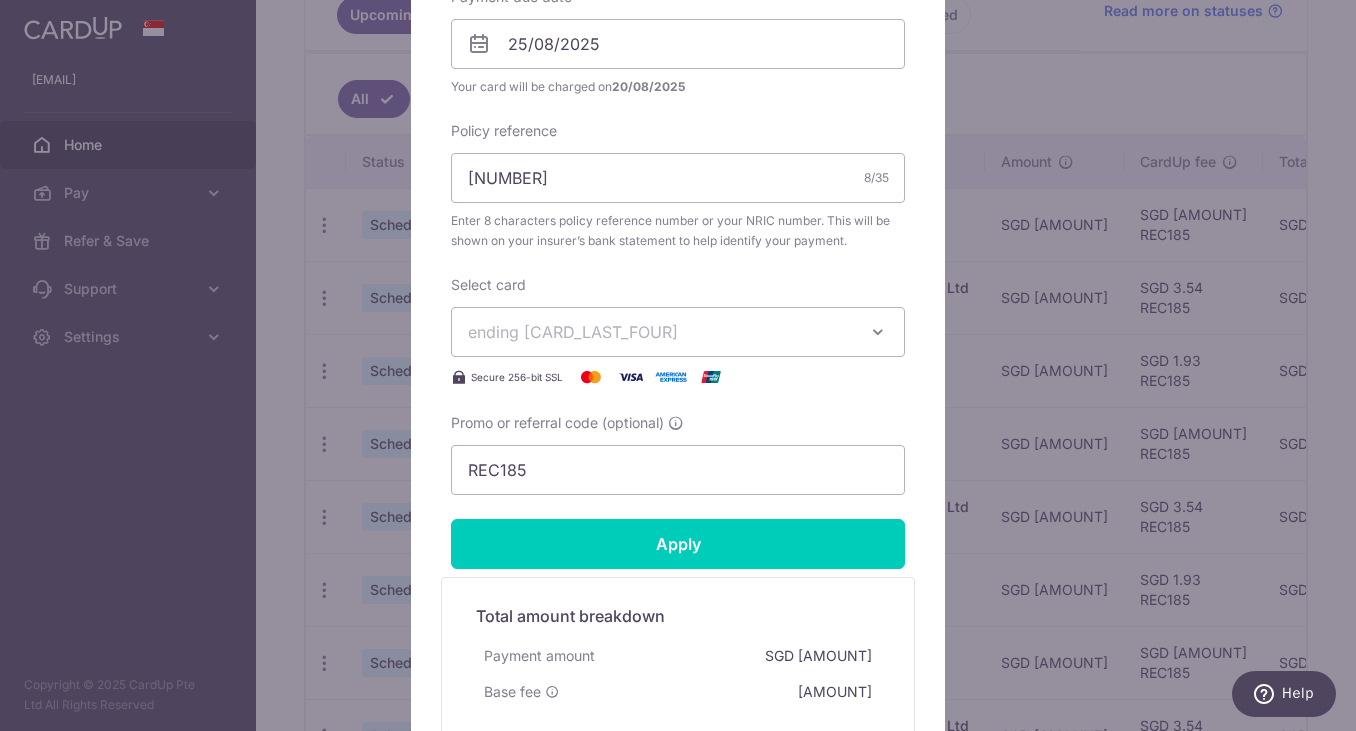 scroll, scrollTop: 725, scrollLeft: 0, axis: vertical 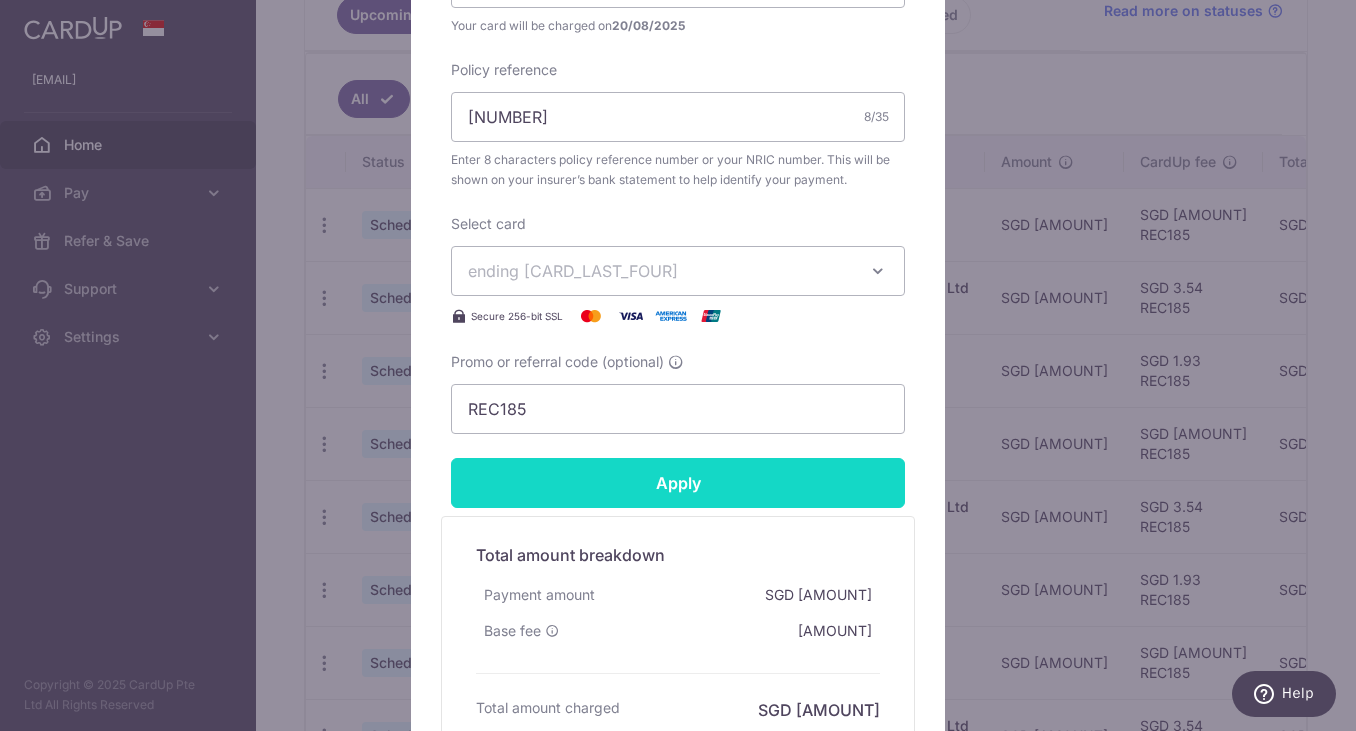 click on "Apply" at bounding box center (678, 483) 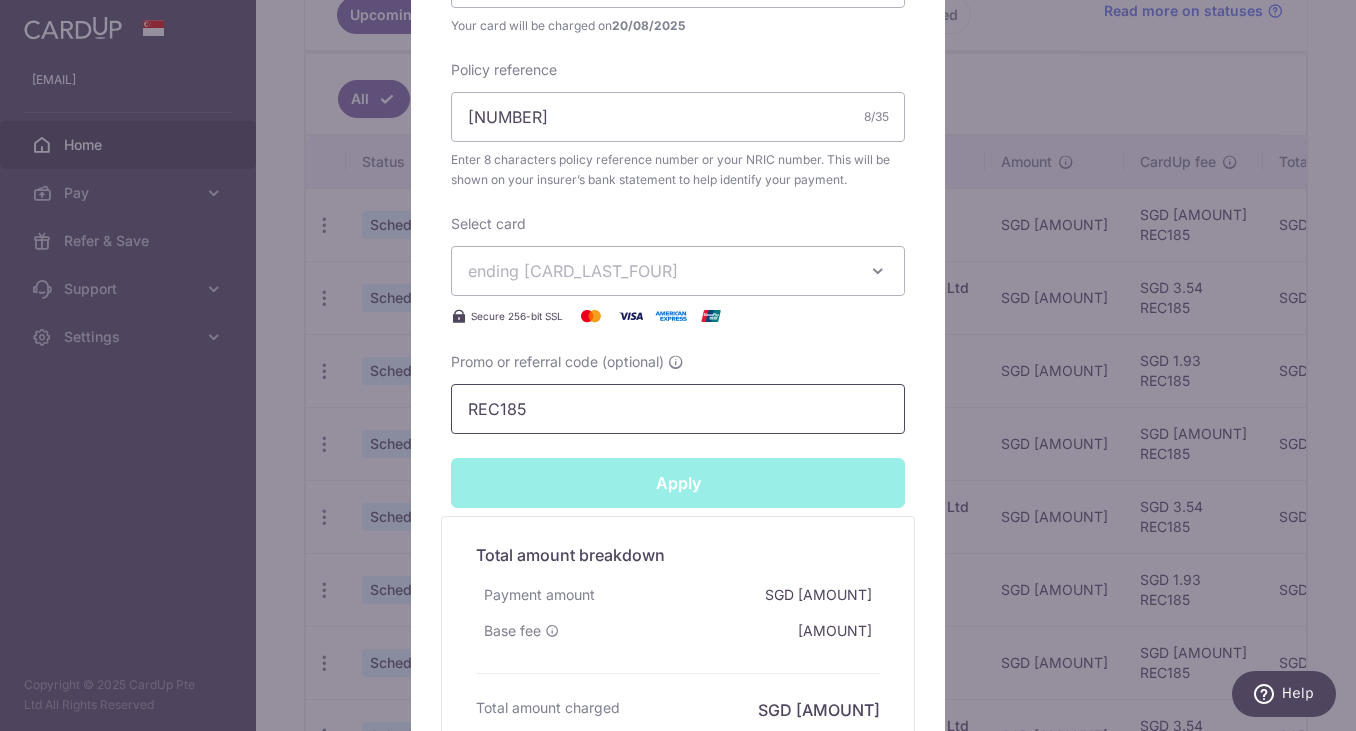 type on "Successfully Applied" 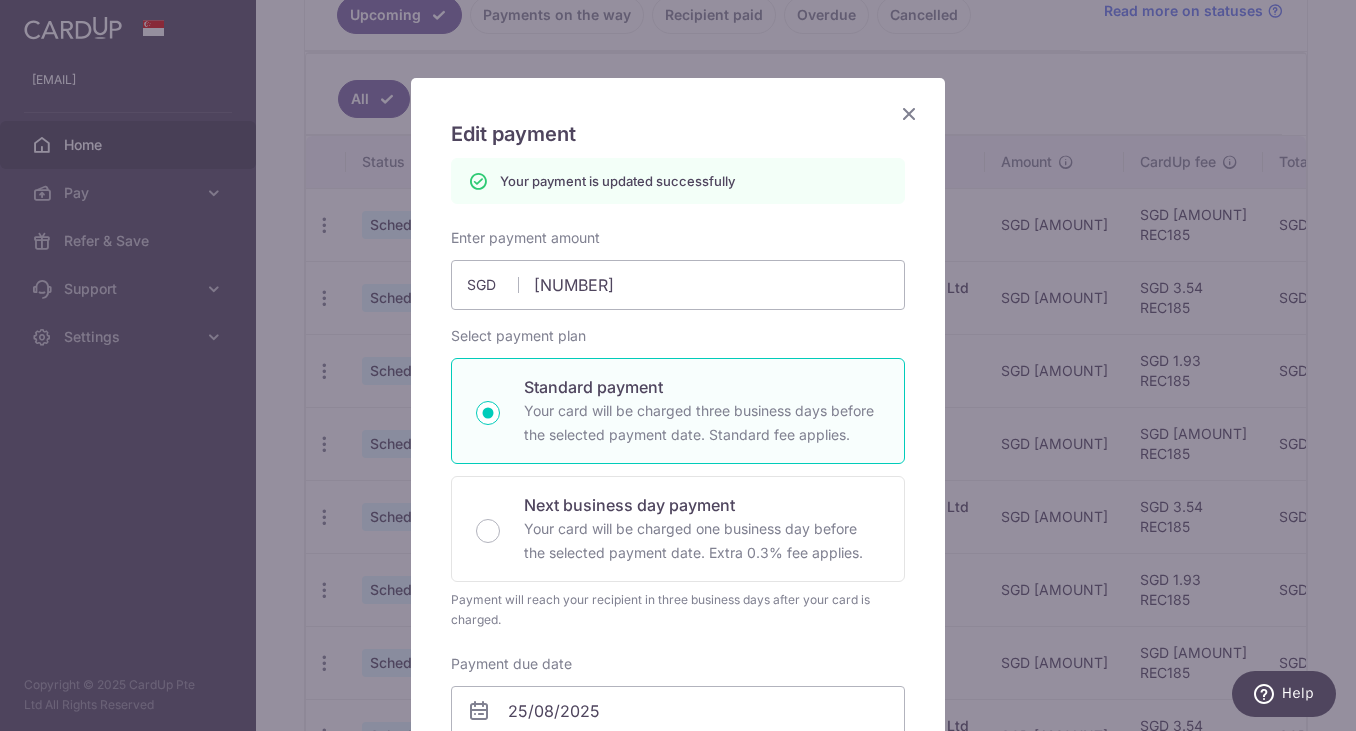 scroll, scrollTop: 54, scrollLeft: 0, axis: vertical 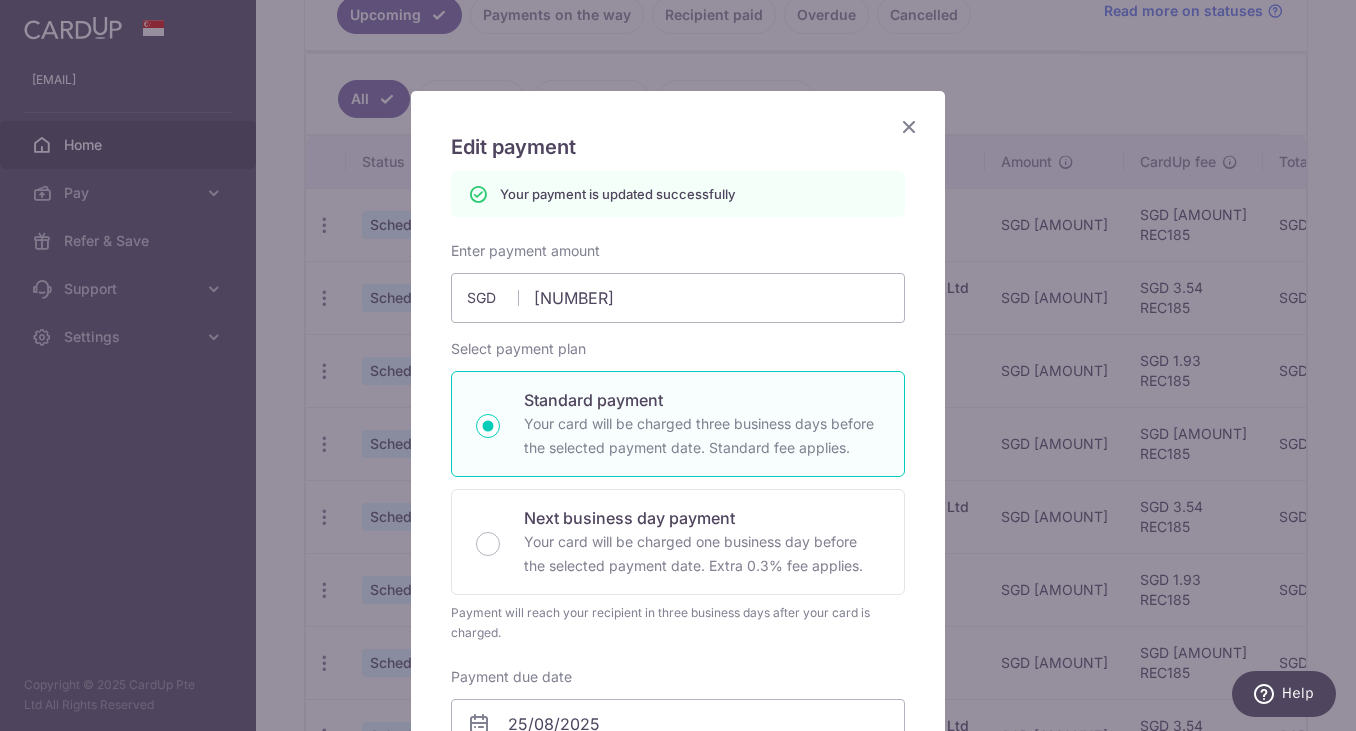 click at bounding box center (909, 126) 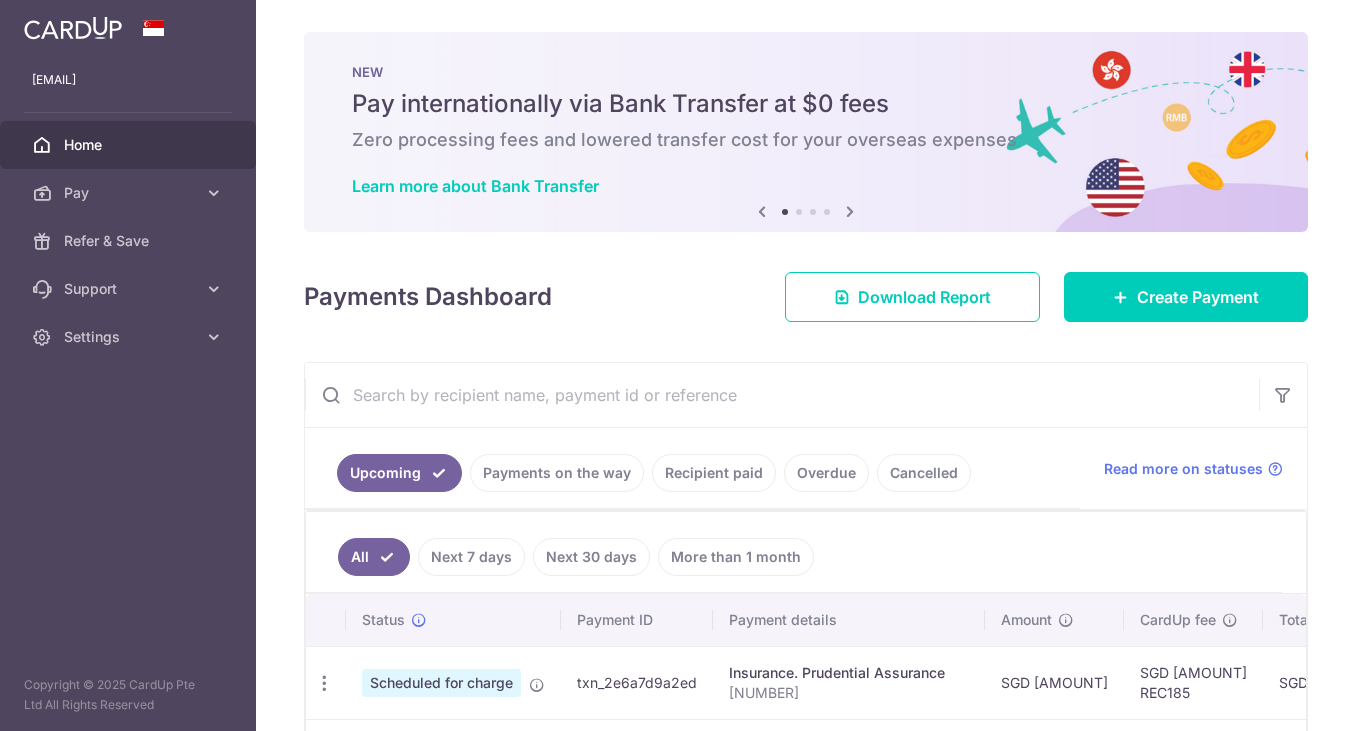 scroll, scrollTop: 0, scrollLeft: 0, axis: both 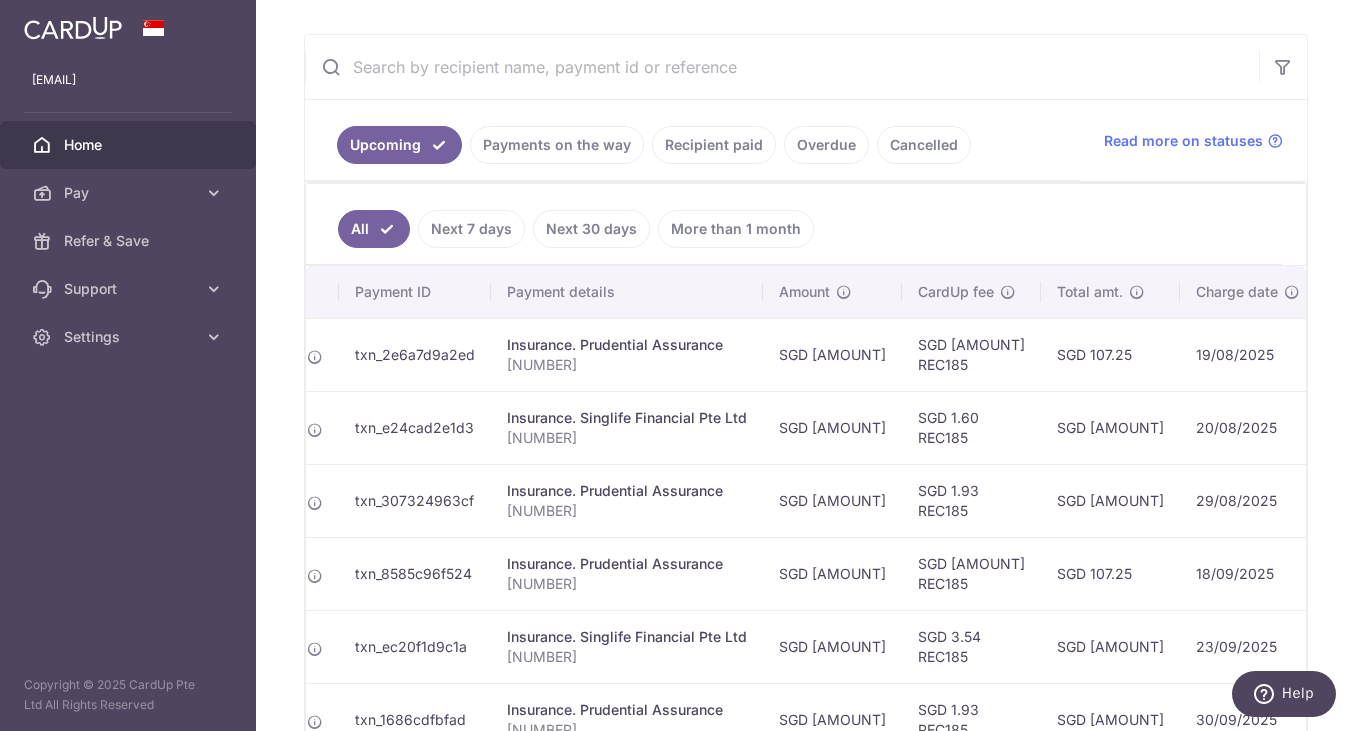 click on "Recipient paid" at bounding box center (714, 145) 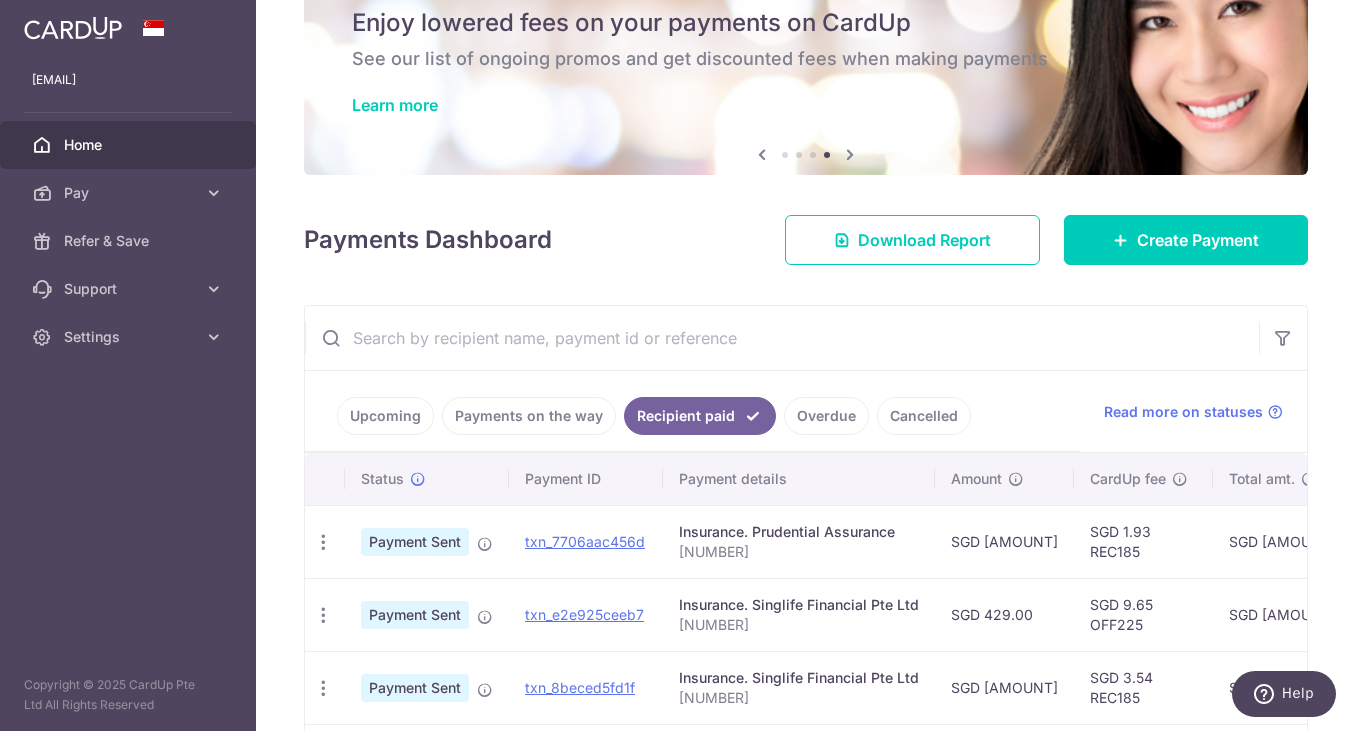 click at bounding box center (782, 338) 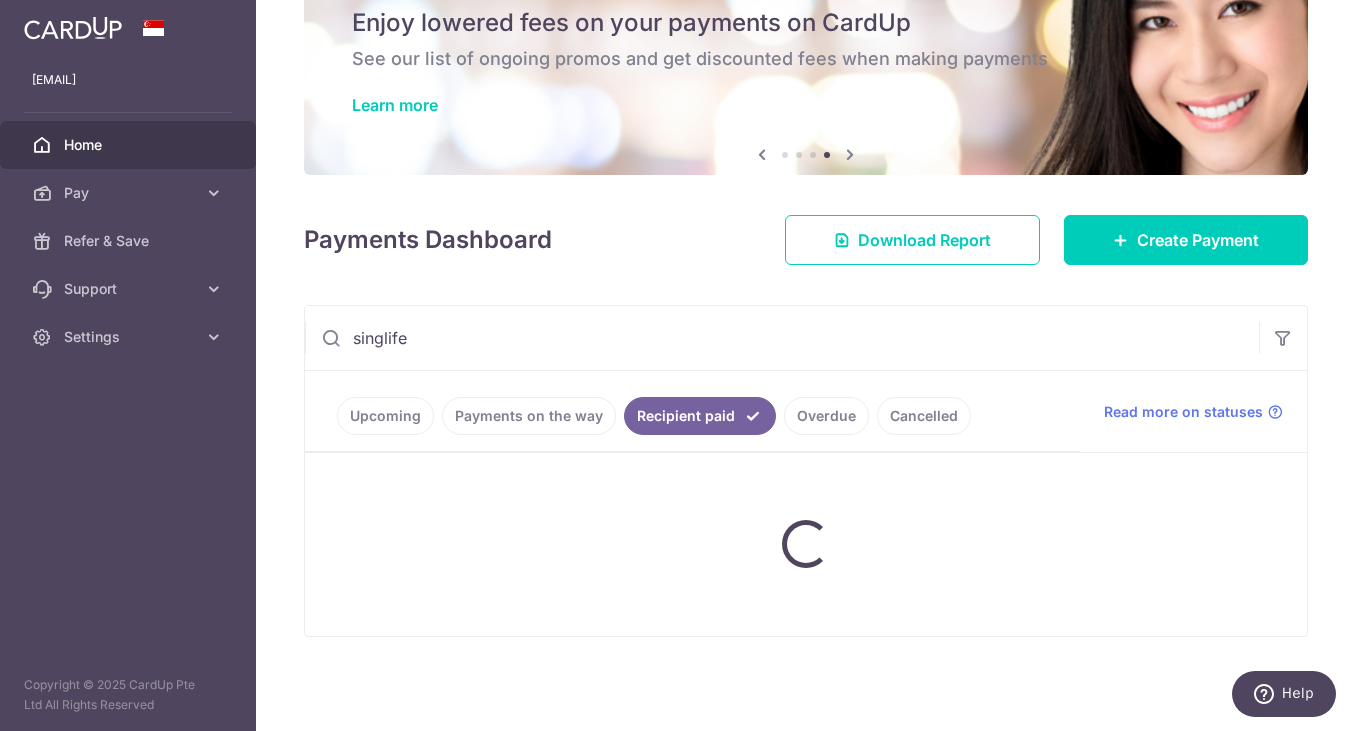 type on "singlife" 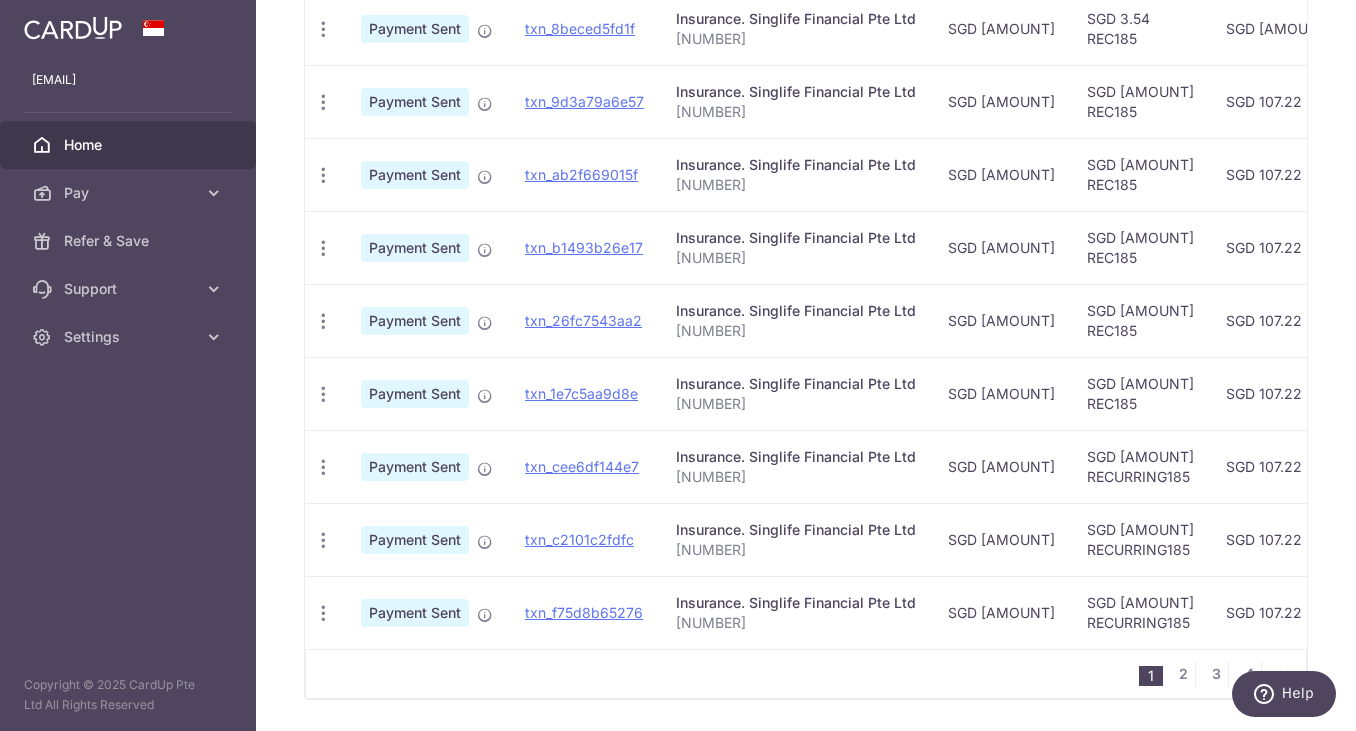 scroll, scrollTop: 730, scrollLeft: 0, axis: vertical 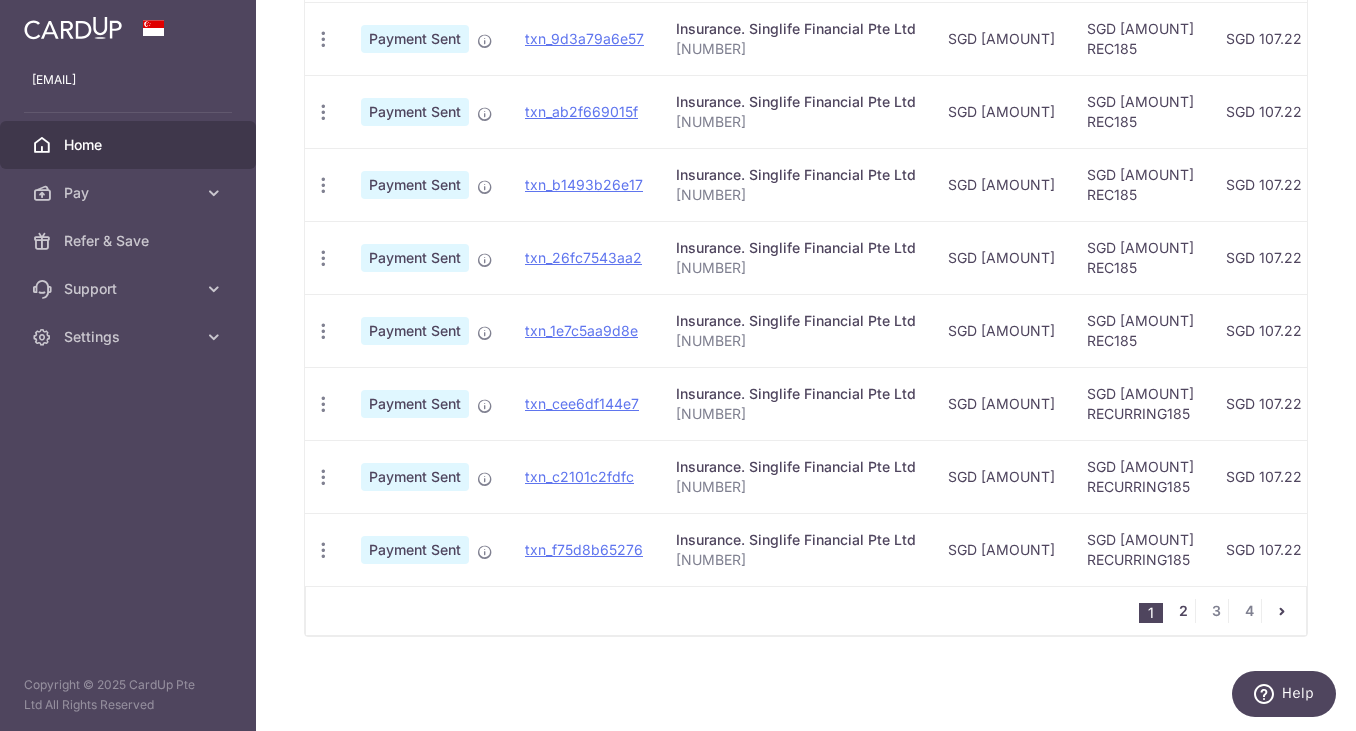 click on "2" at bounding box center [1183, 611] 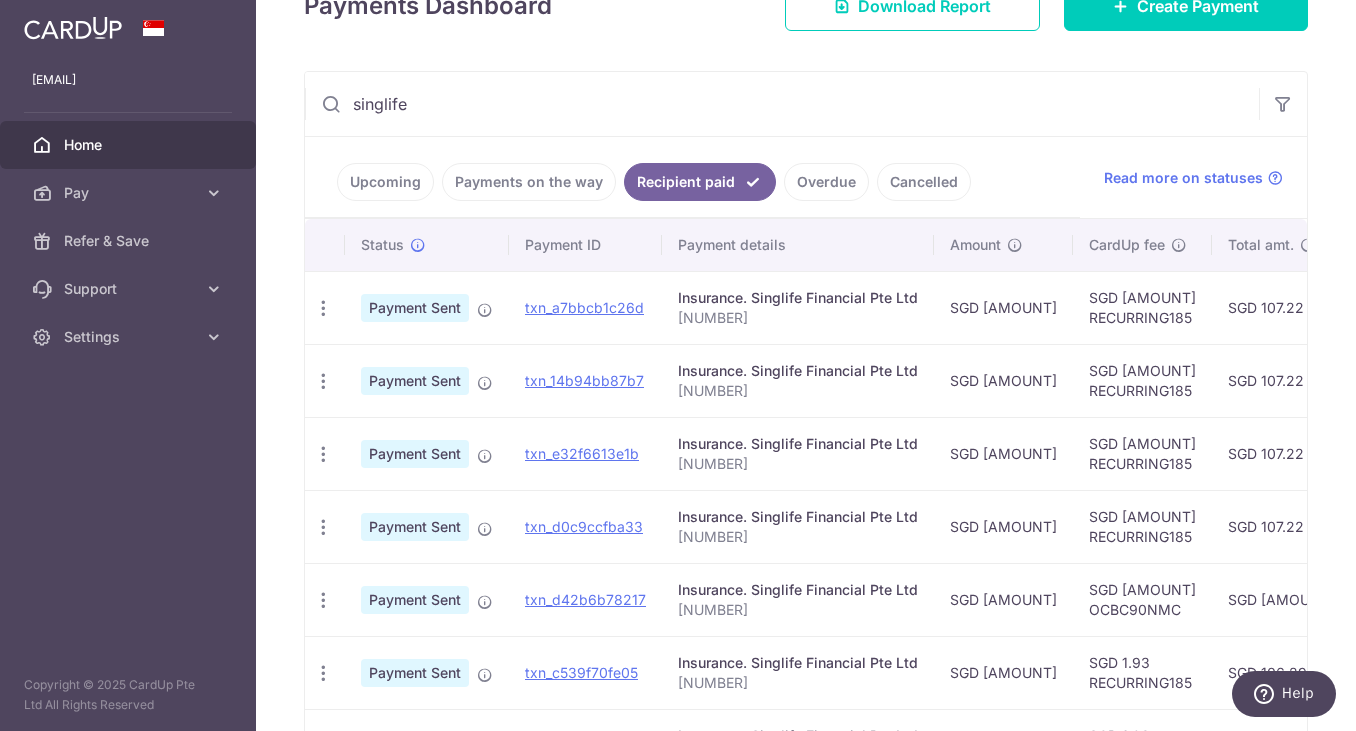 scroll, scrollTop: 322, scrollLeft: 0, axis: vertical 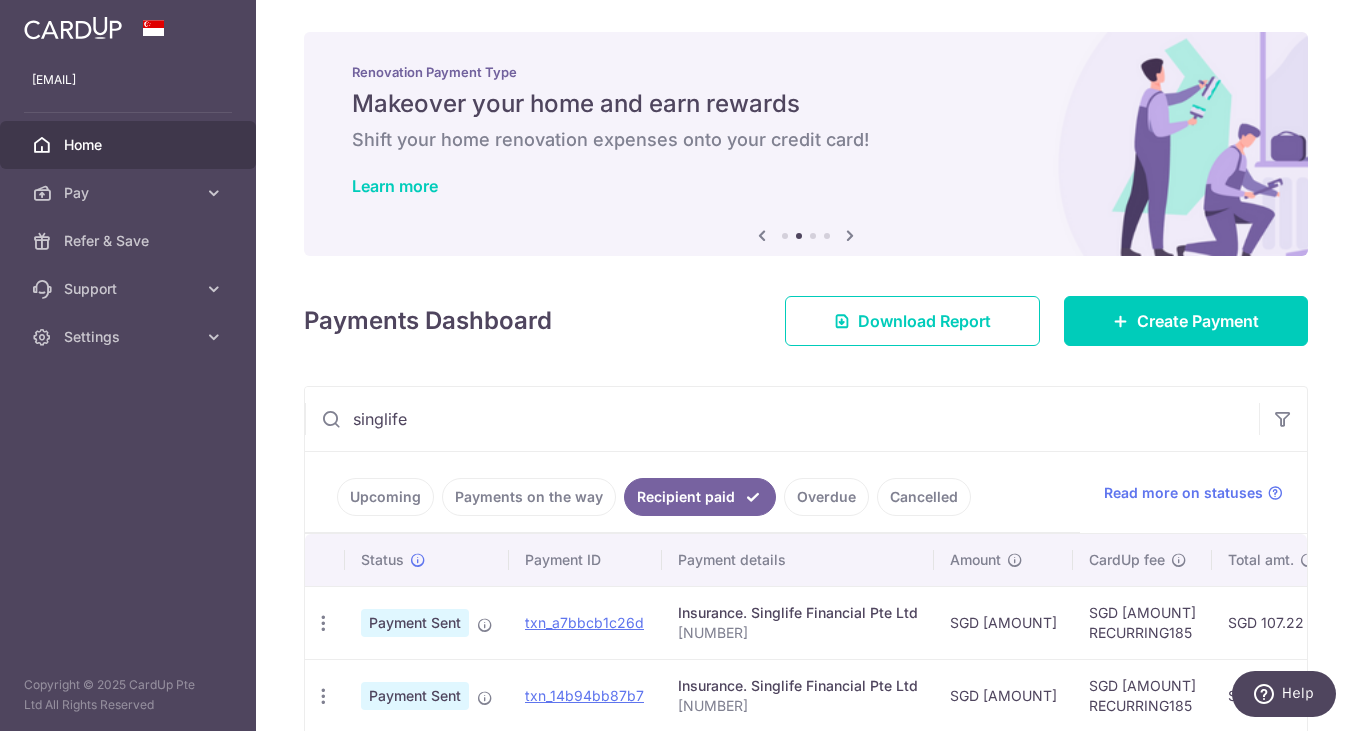 click on "×
Pause Schedule
Pause all future payments in this series
Pause just this one payment
By clicking below, you confirm you are pausing this payment to   on  . Payments can be unpaused at anytime prior to payment taken date.
Confirm
Cancel Schedule
Cancel all future payments in this series
Cancel just this one payment
Confirm
Approve Payment
Recipient Bank Details" at bounding box center (806, 365) 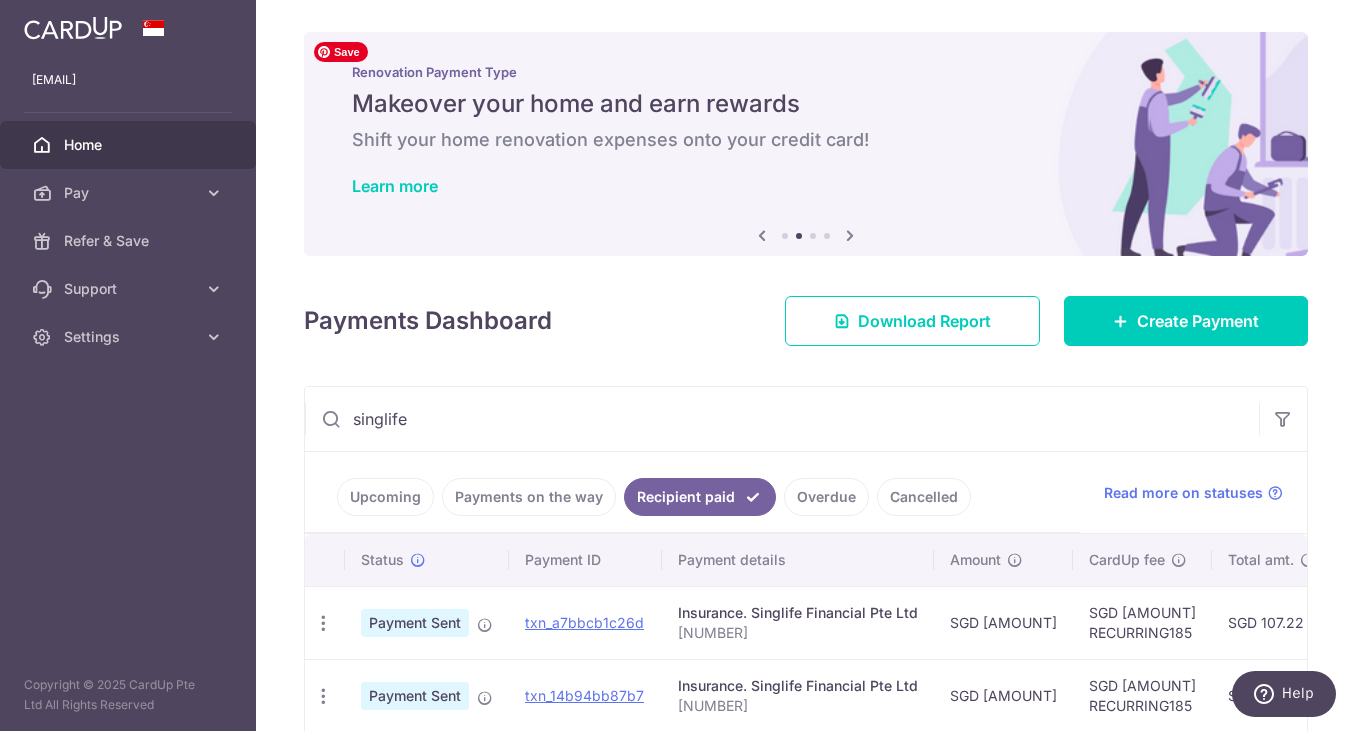 click on "Payments Dashboard
Download Report
Create Payment" at bounding box center [806, 317] 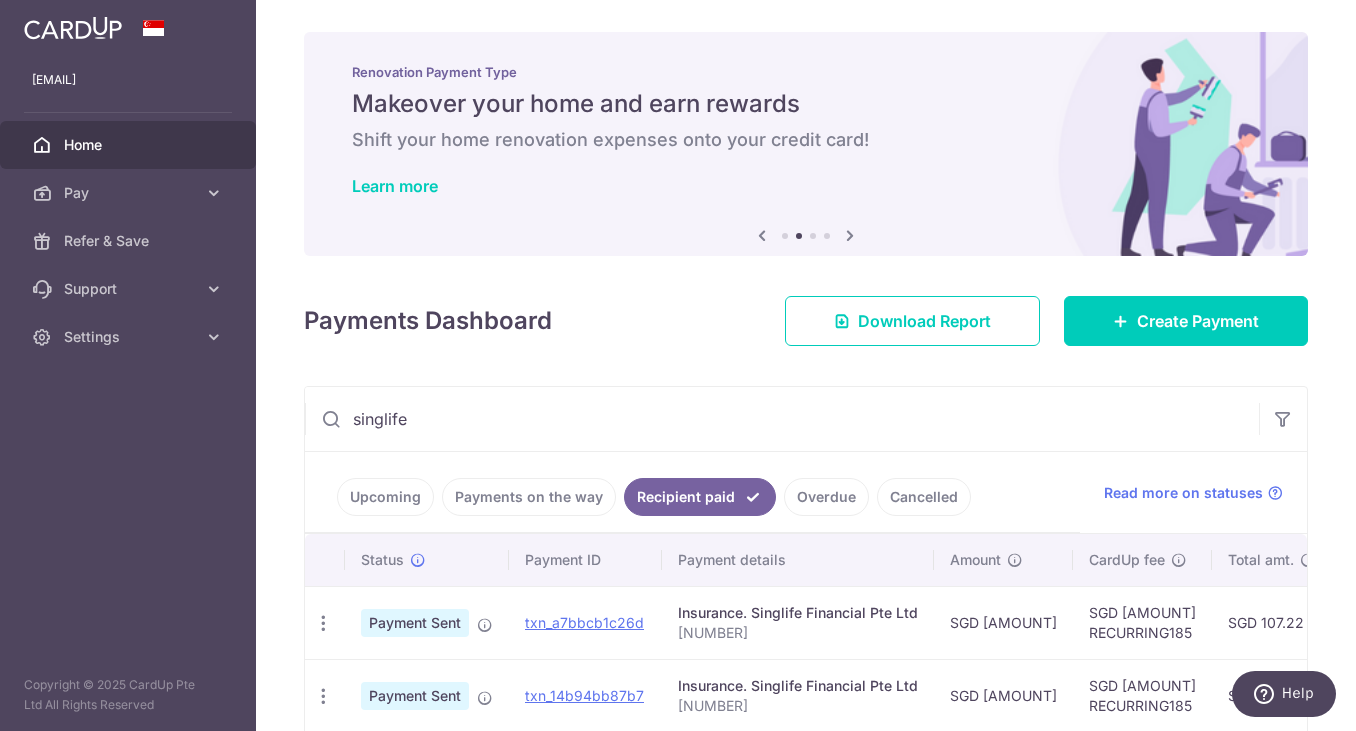 click on "[EMAIL]
Home
Pay
Payments
Recipients
Cards
Refer & Save
Support
FAQ
Contact Us
Settings
Account
Logout
Copyright © 2025 CardUp Pte Ltd All Rights Reserved" at bounding box center (128, 365) 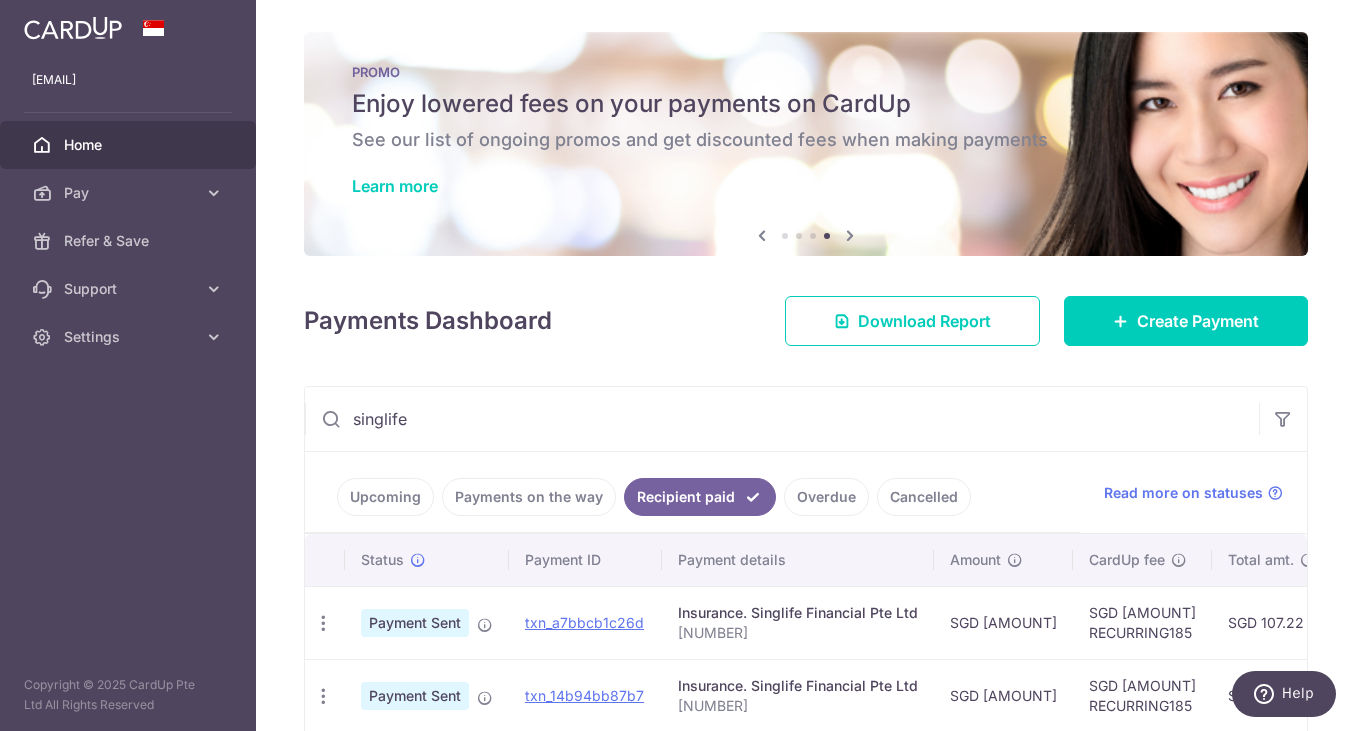 click on "[EMAIL]
Home
Pay
Payments
Recipients
Cards
Refer & Save
Support
FAQ
Contact Us
Settings
Account
Logout
Copyright © 2025 CardUp Pte Ltd All Rights Reserved" at bounding box center [128, 365] 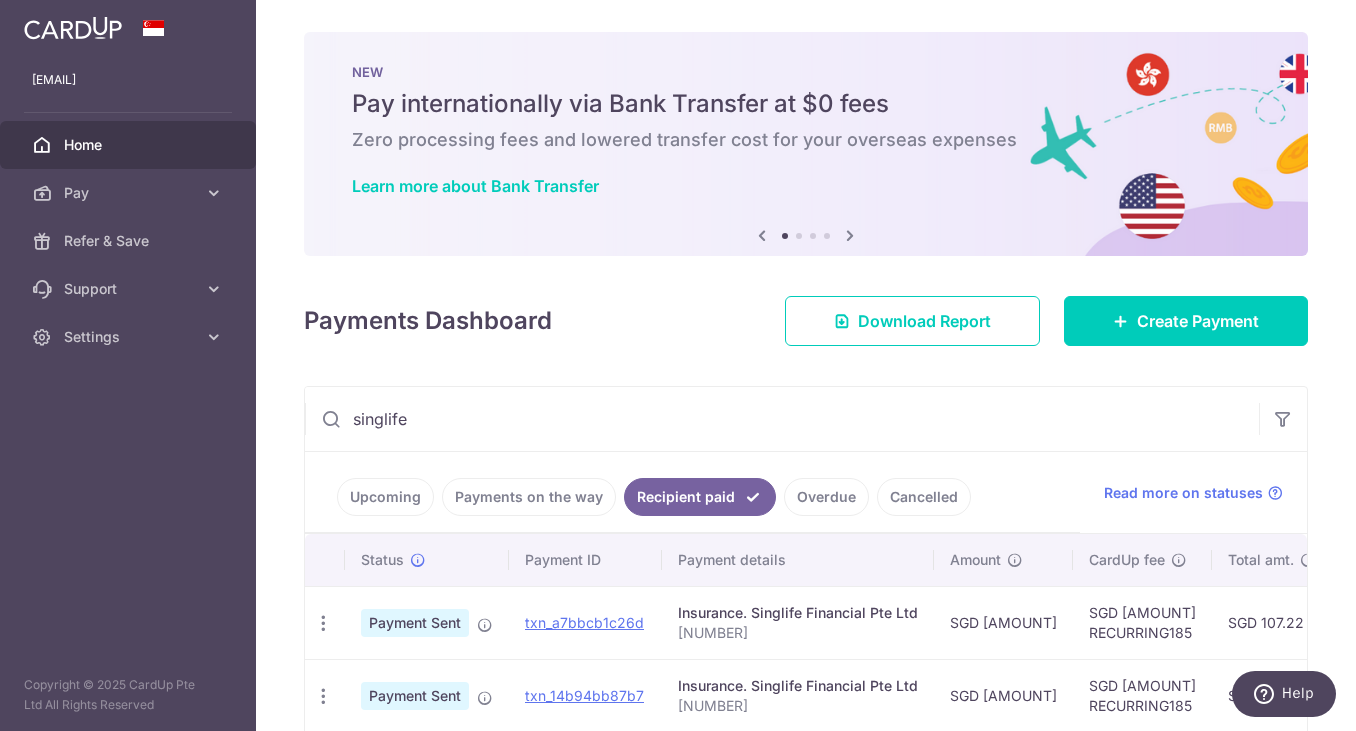 click on "×
Pause Schedule
Pause all future payments in this series
Pause just this one payment
By clicking below, you confirm you are pausing this payment to   on  . Payments can be unpaused at anytime prior to payment taken date.
Confirm
Cancel Schedule
Cancel all future payments in this series
Cancel just this one payment
Confirm
Approve Payment
Recipient Bank Details" at bounding box center (806, 365) 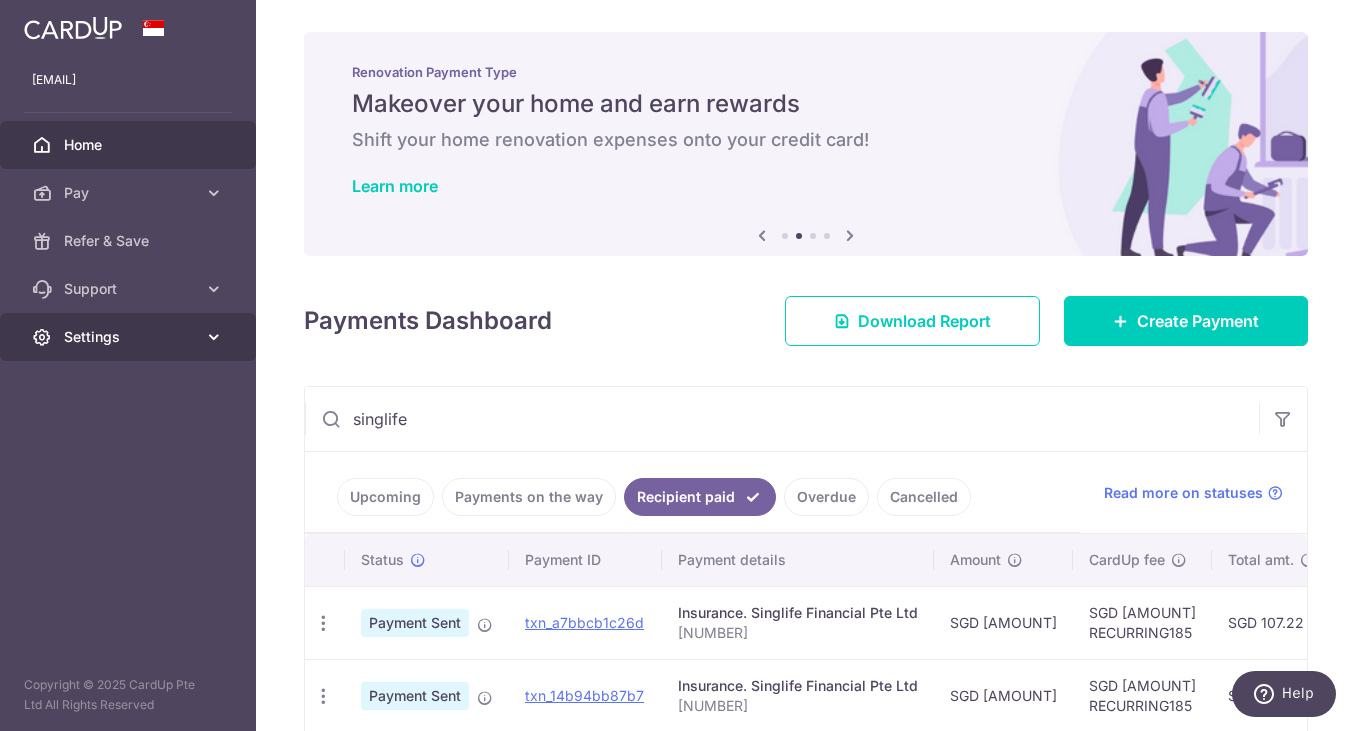 click on "Settings" at bounding box center (130, 337) 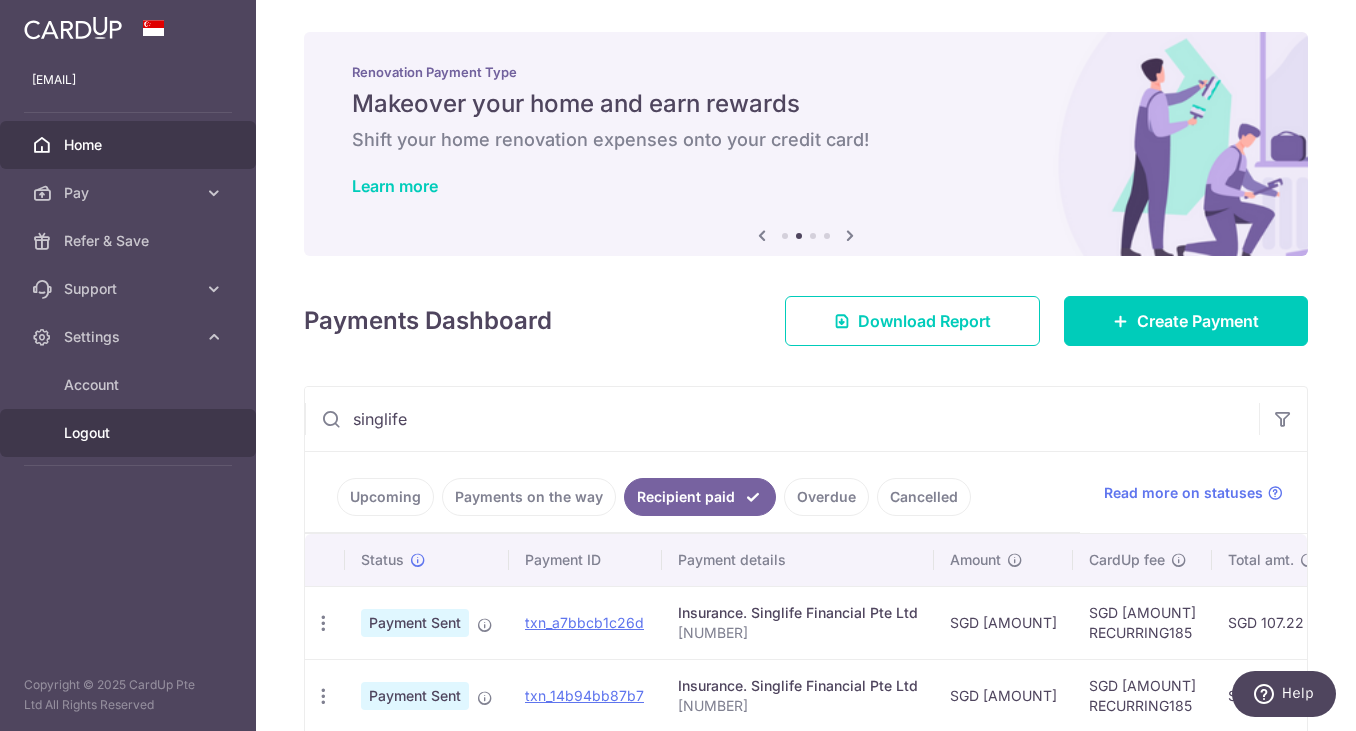 click on "Logout" at bounding box center (128, 433) 